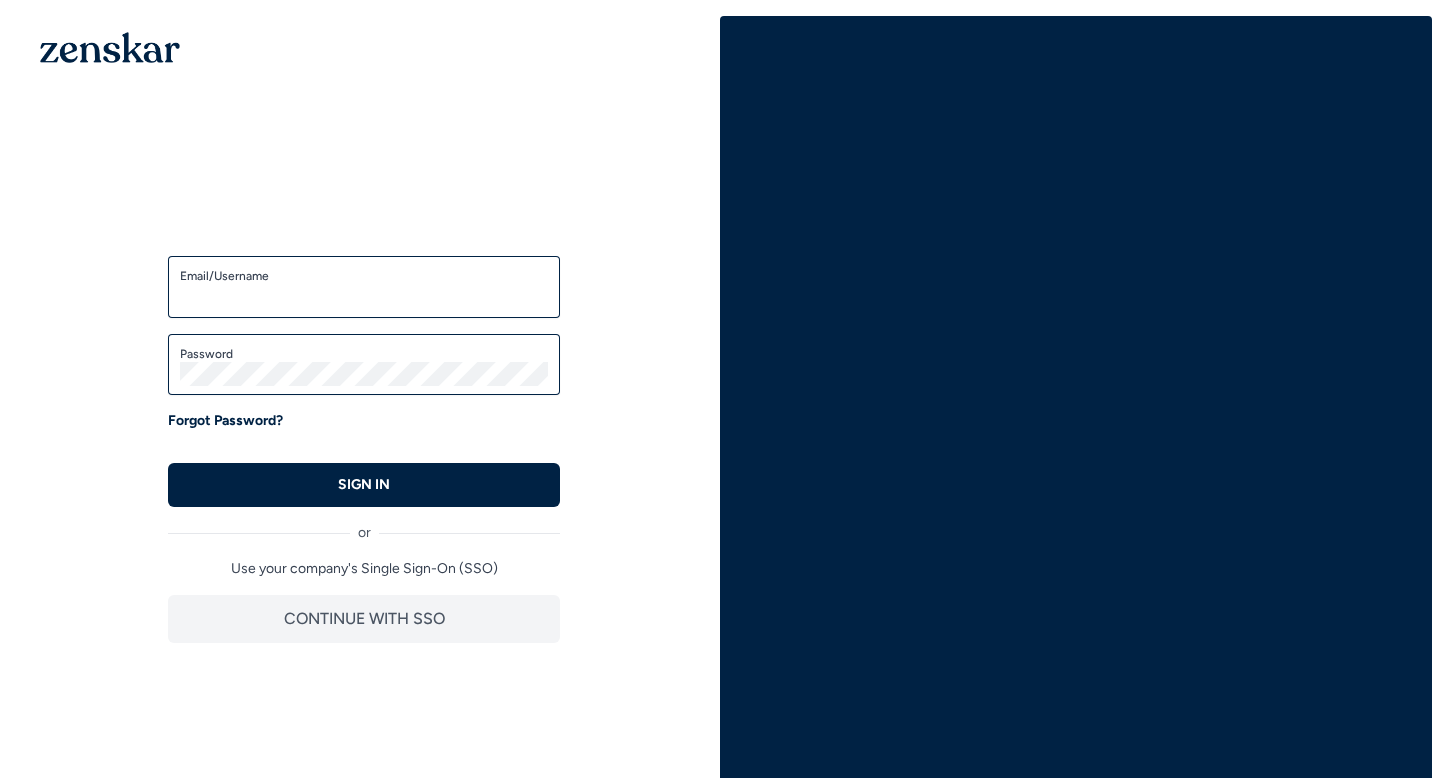 scroll, scrollTop: 0, scrollLeft: 0, axis: both 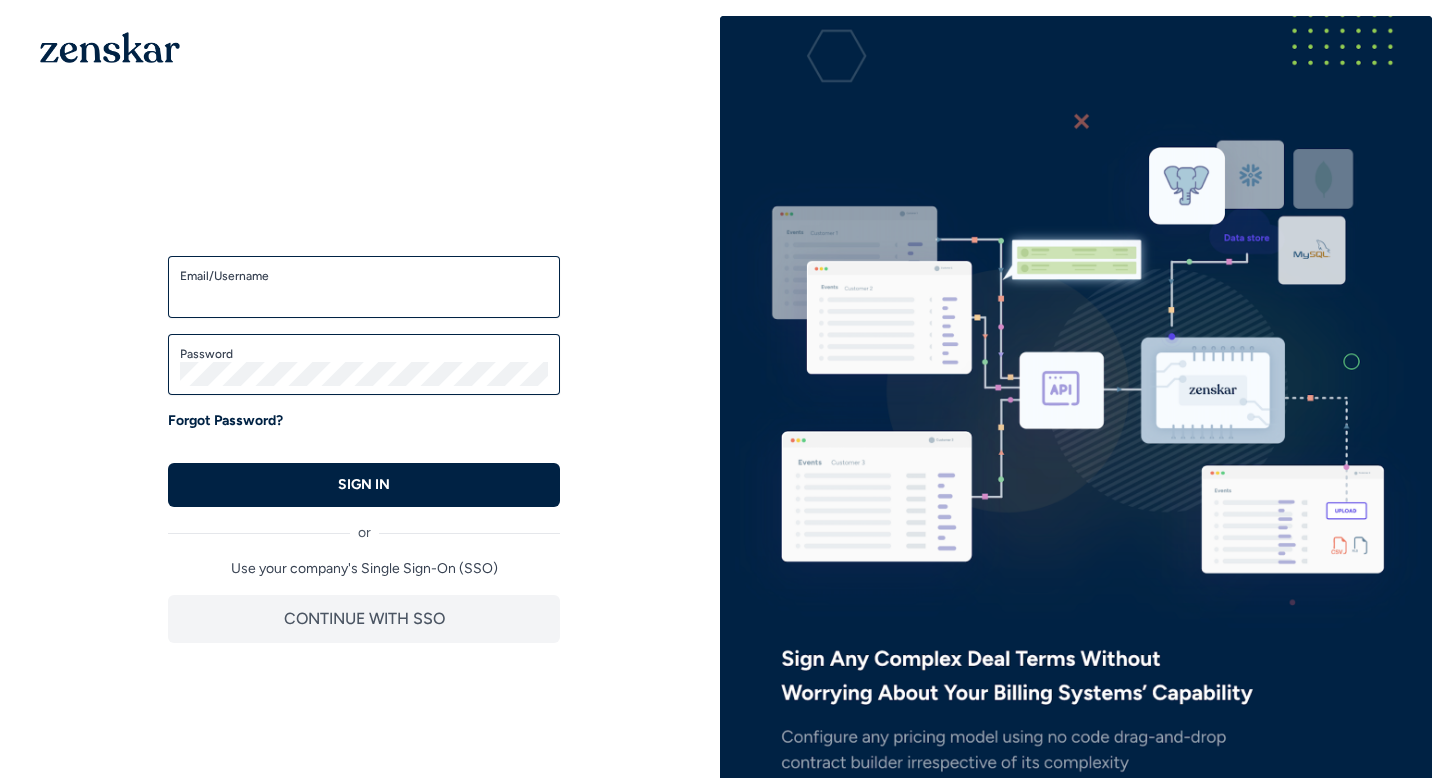 type on "**********" 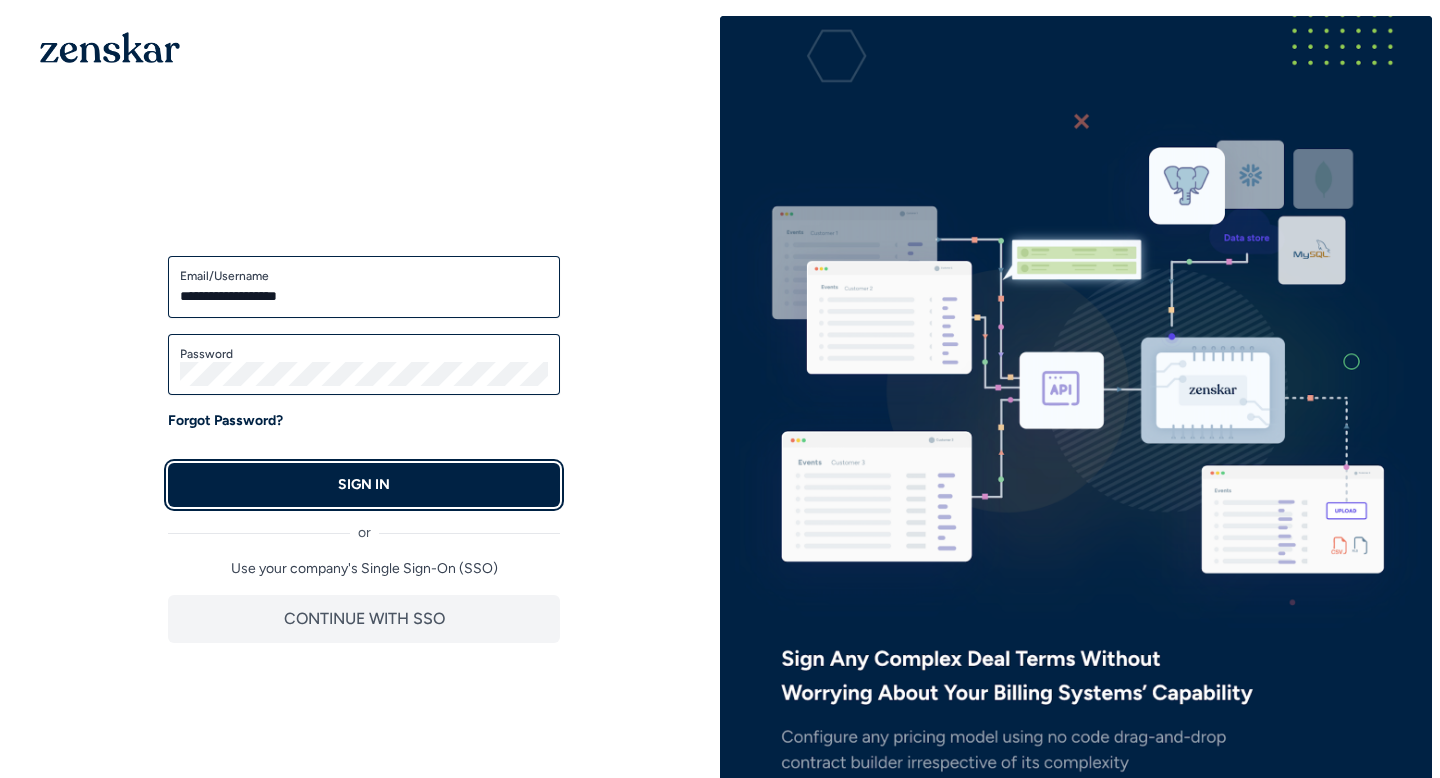 click on "SIGN IN" at bounding box center [364, 485] 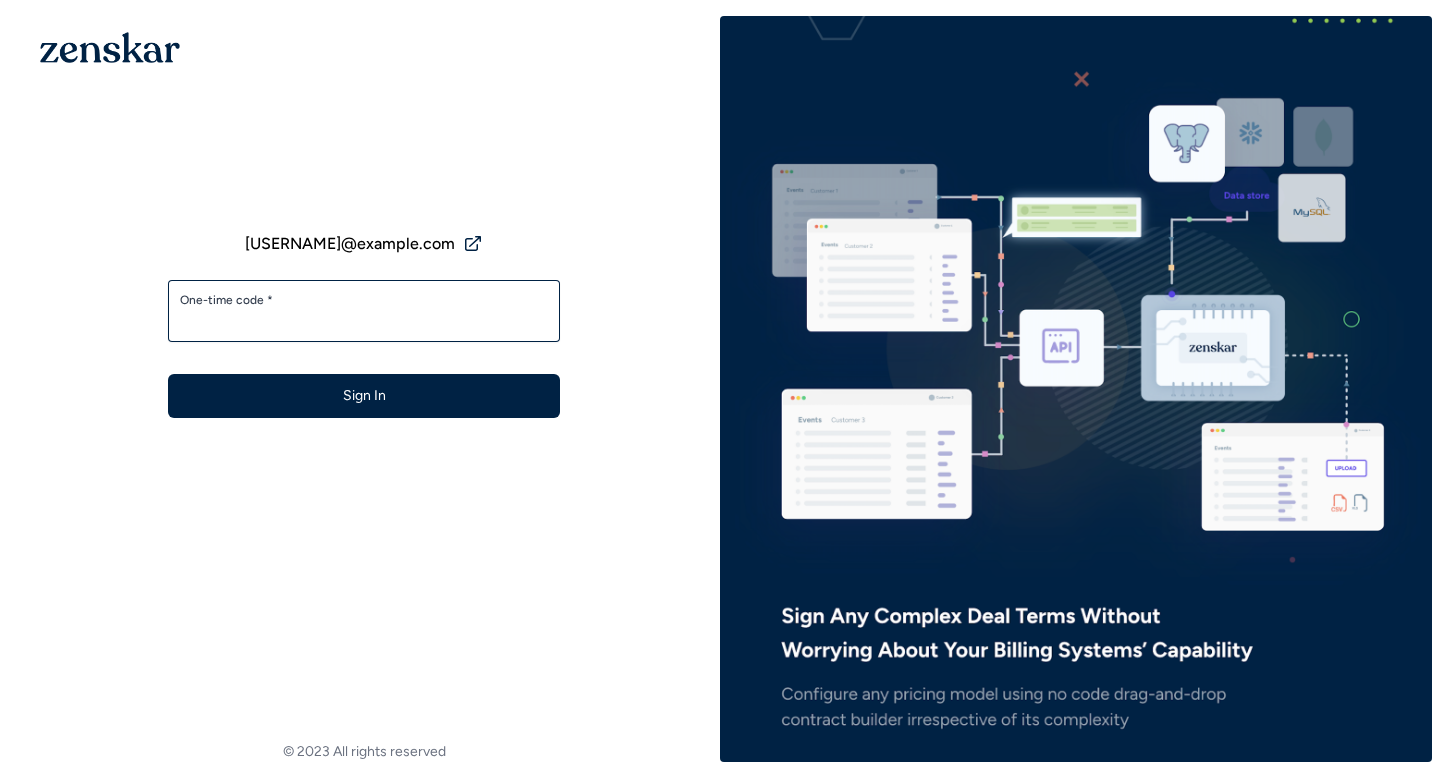 scroll, scrollTop: 0, scrollLeft: 0, axis: both 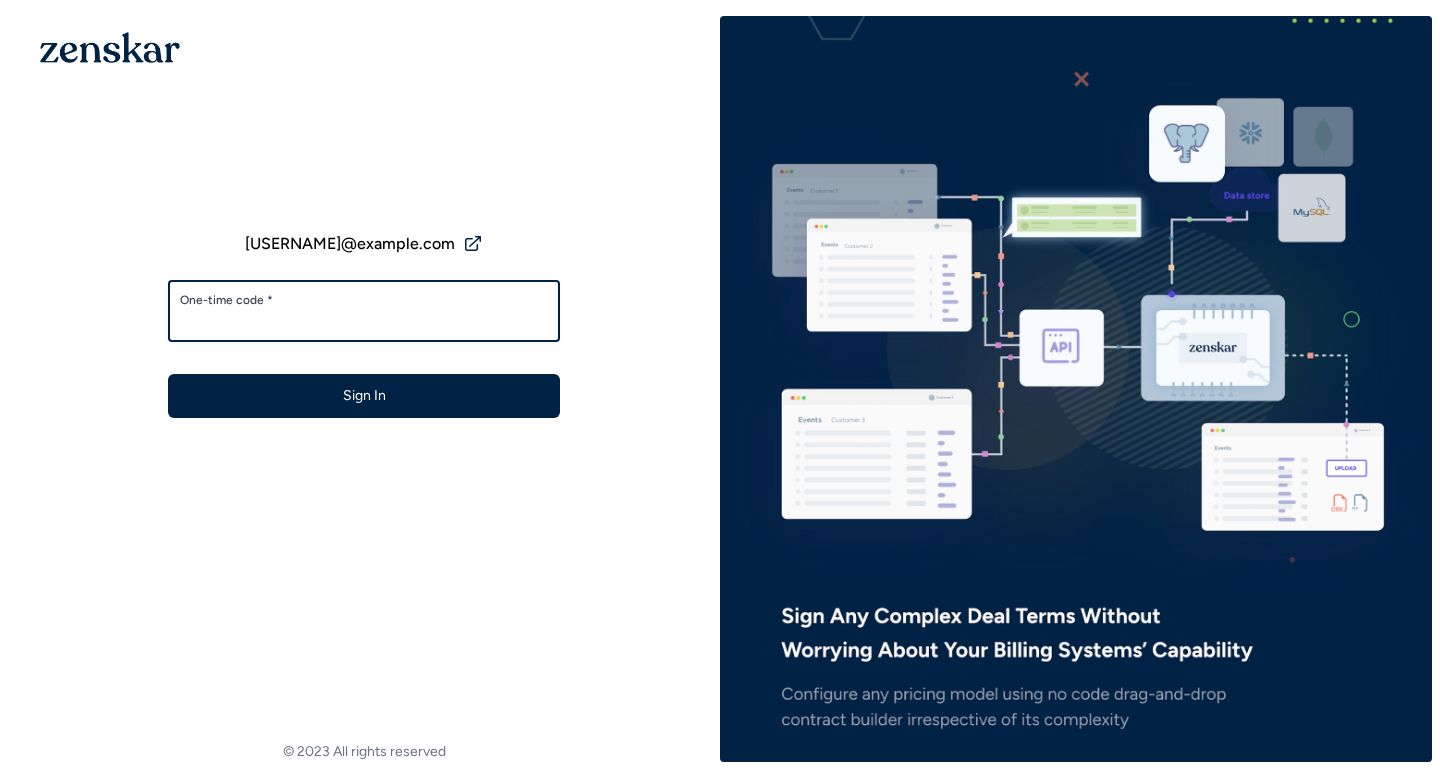 click on "One-time code *" at bounding box center [364, 320] 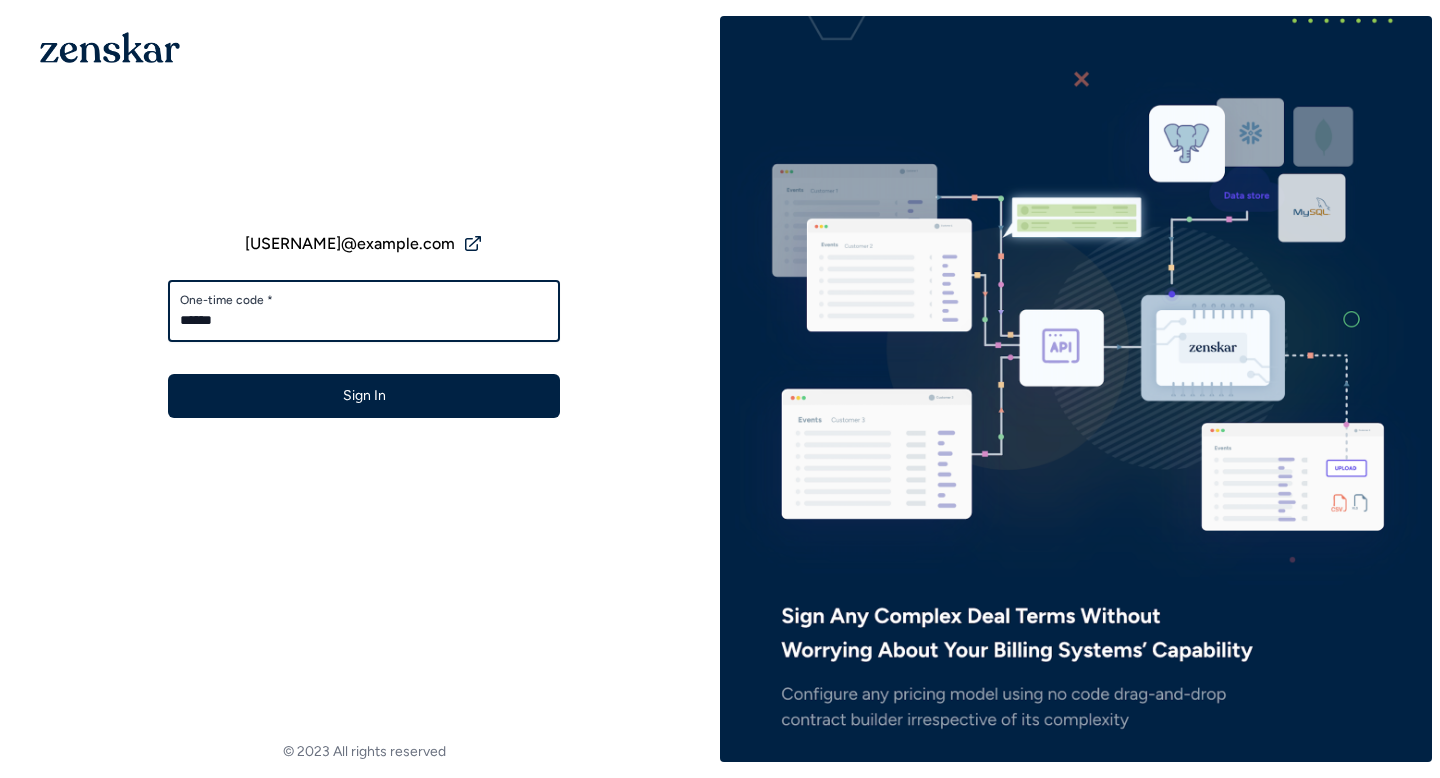 type on "******" 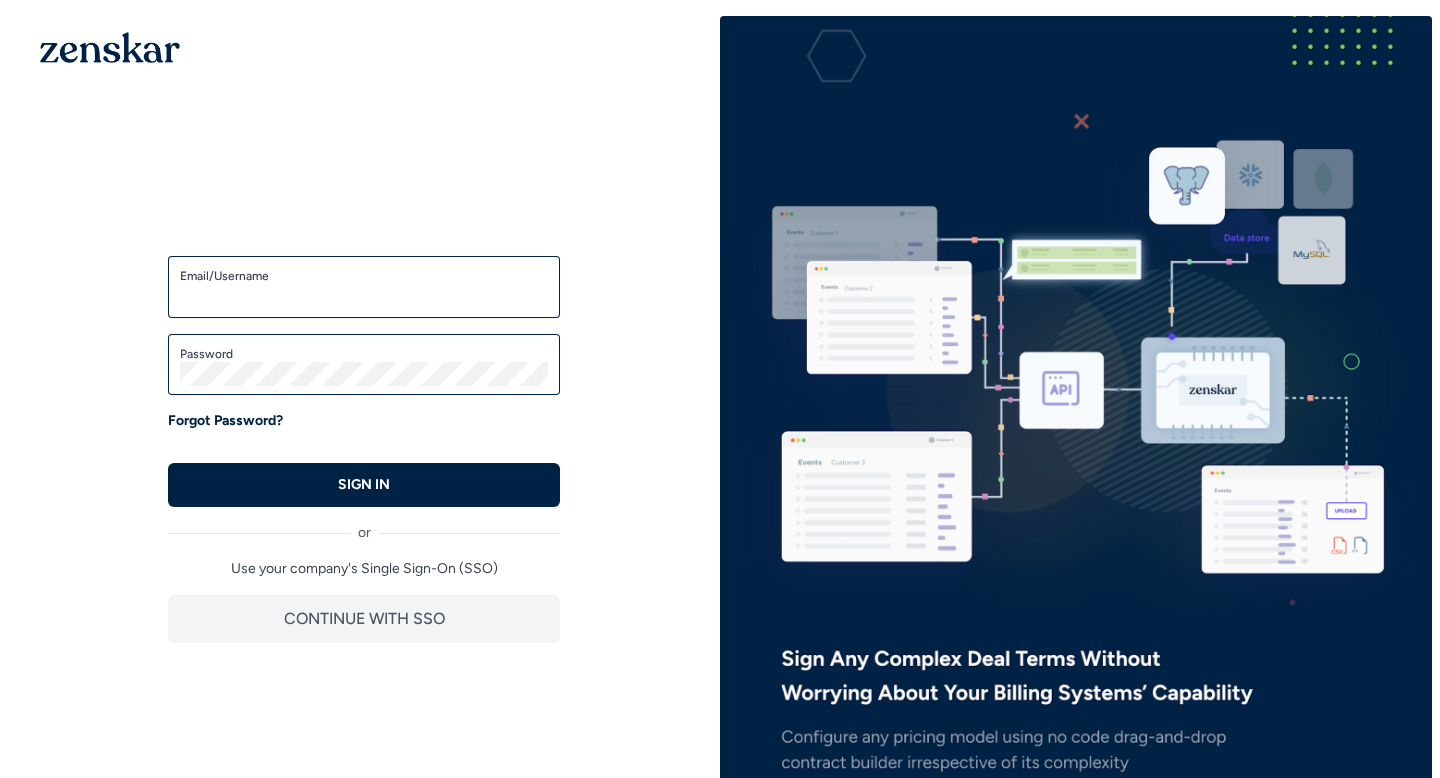 scroll, scrollTop: 0, scrollLeft: 0, axis: both 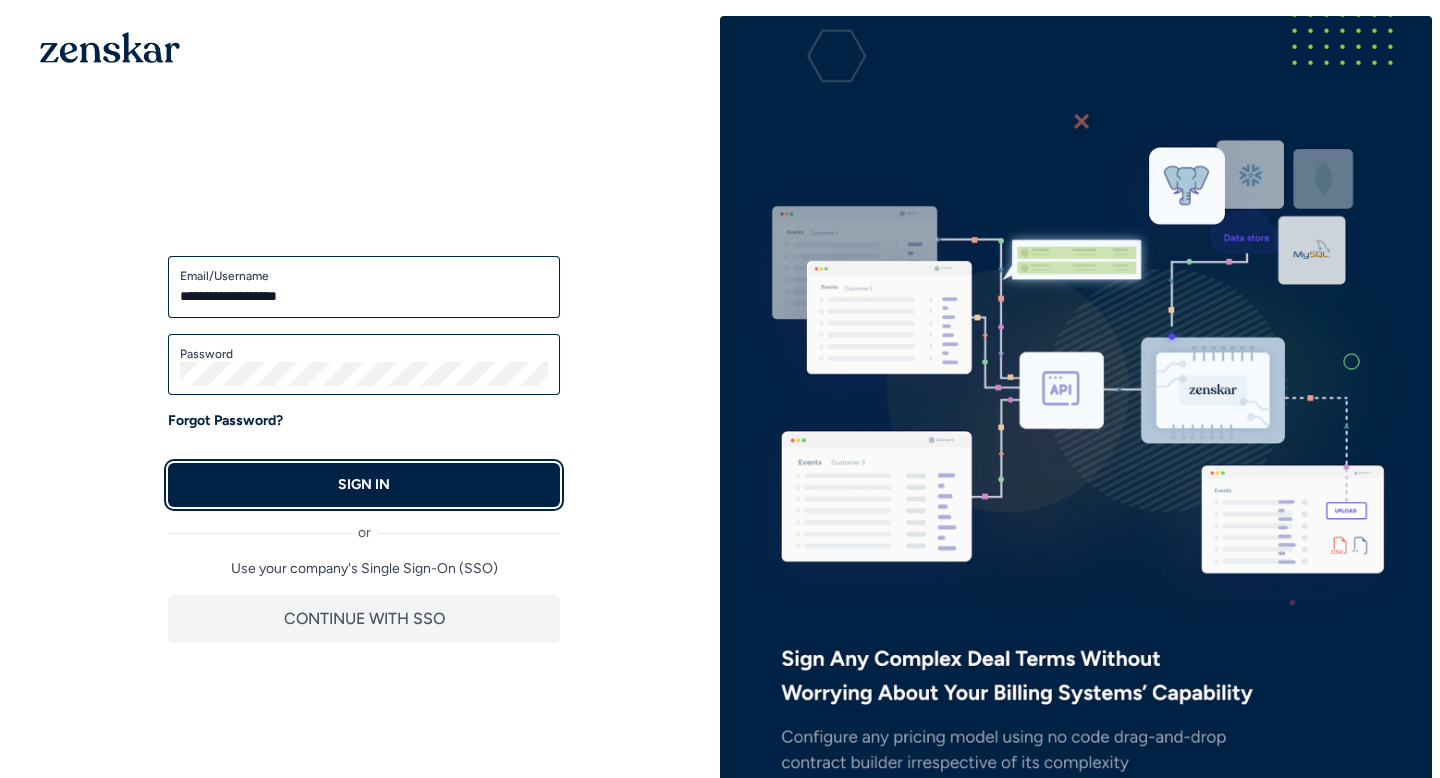 click on "SIGN IN" at bounding box center [364, 485] 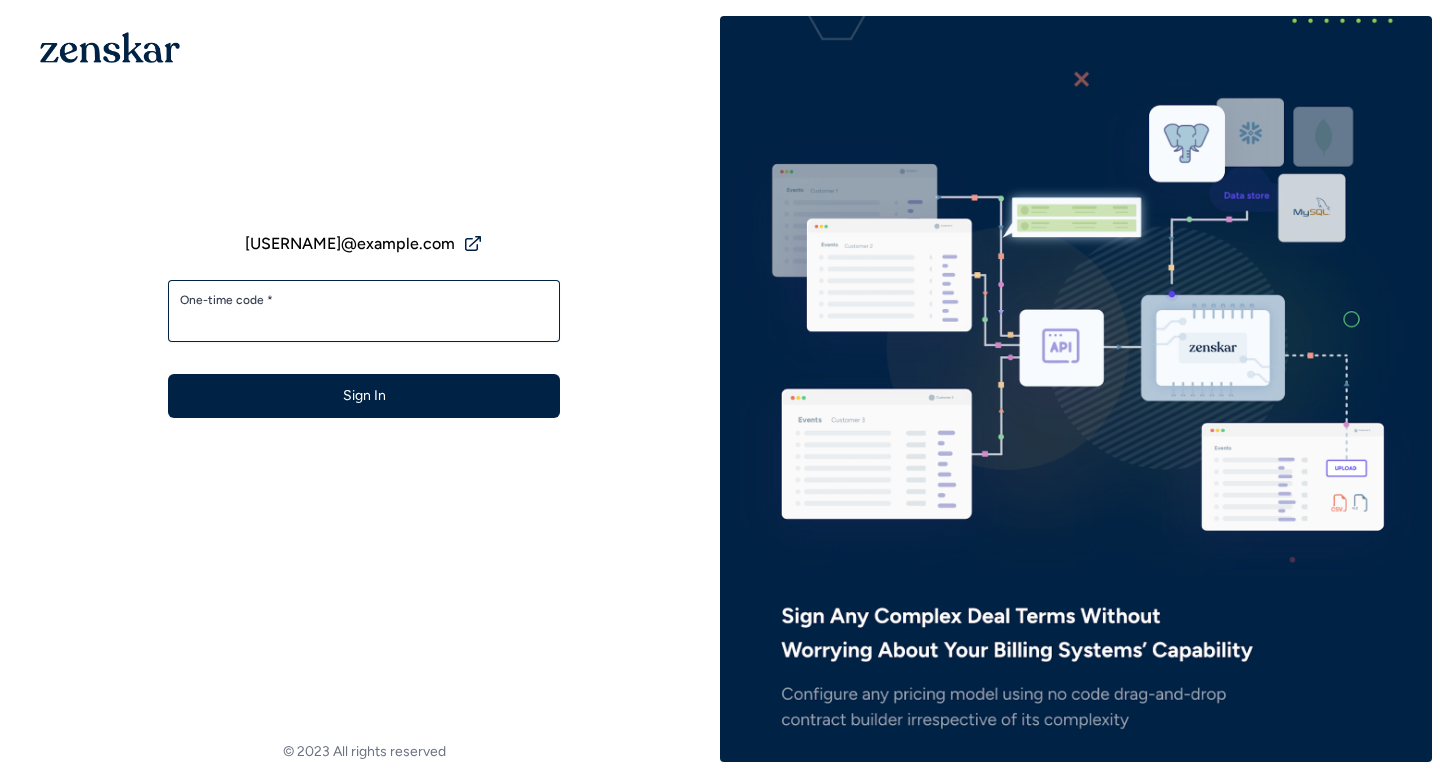 scroll, scrollTop: 0, scrollLeft: 0, axis: both 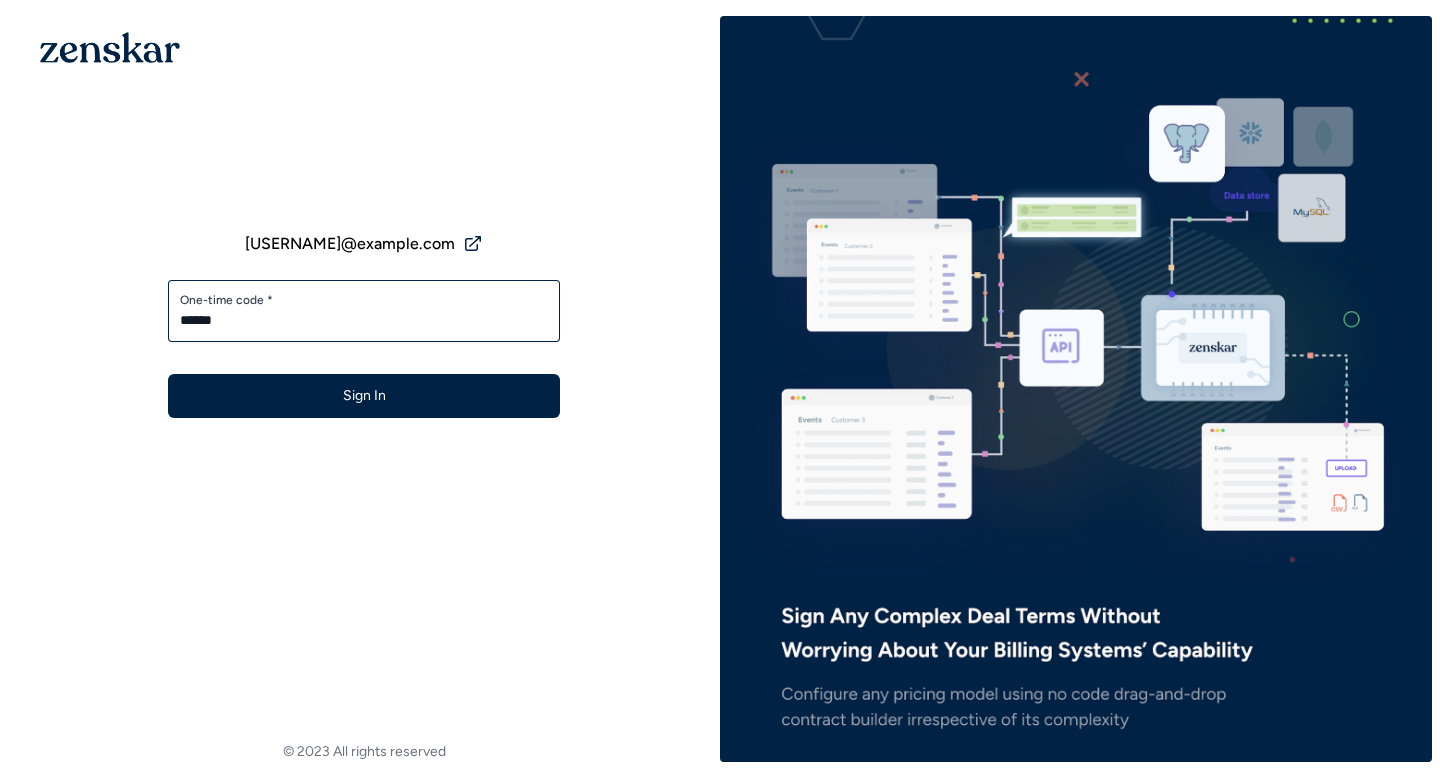 type on "******" 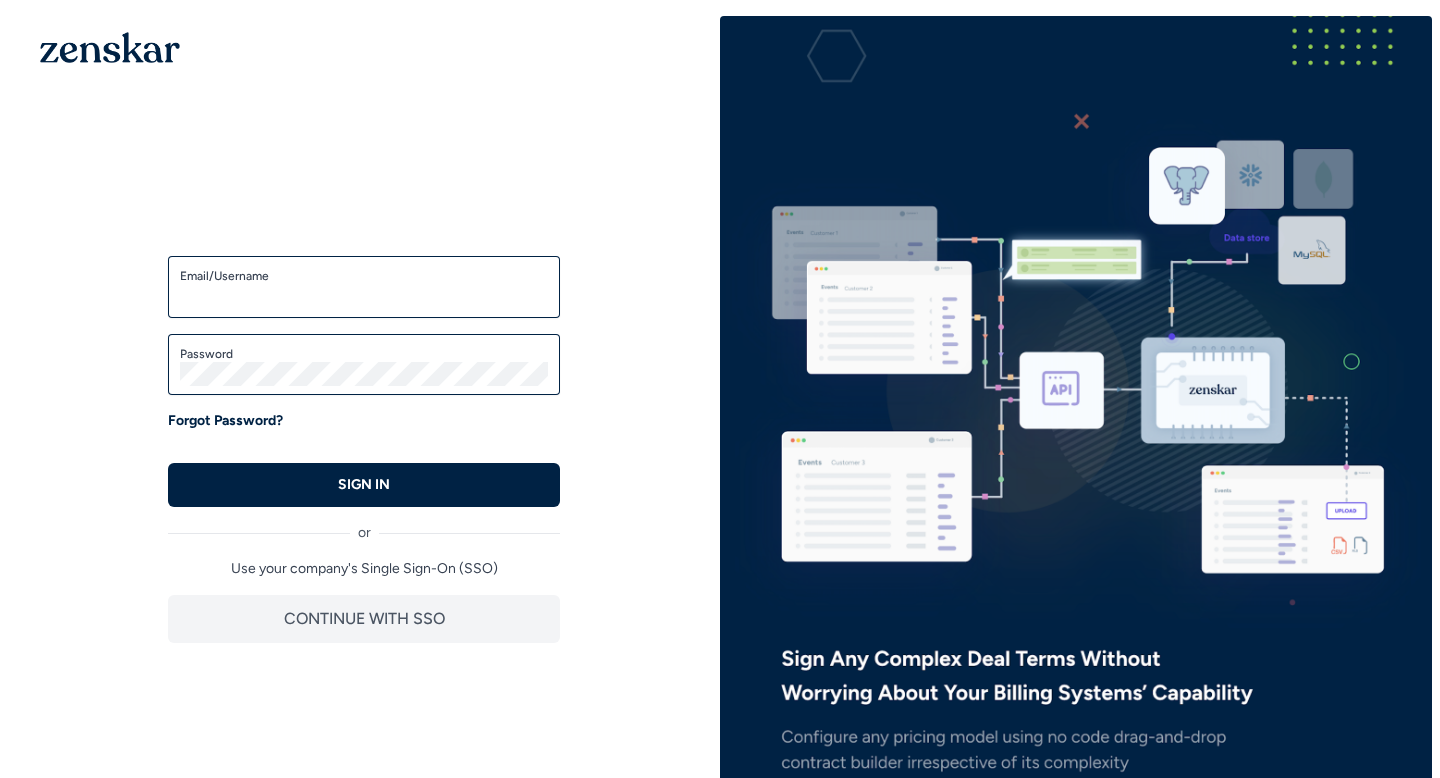 scroll, scrollTop: 0, scrollLeft: 0, axis: both 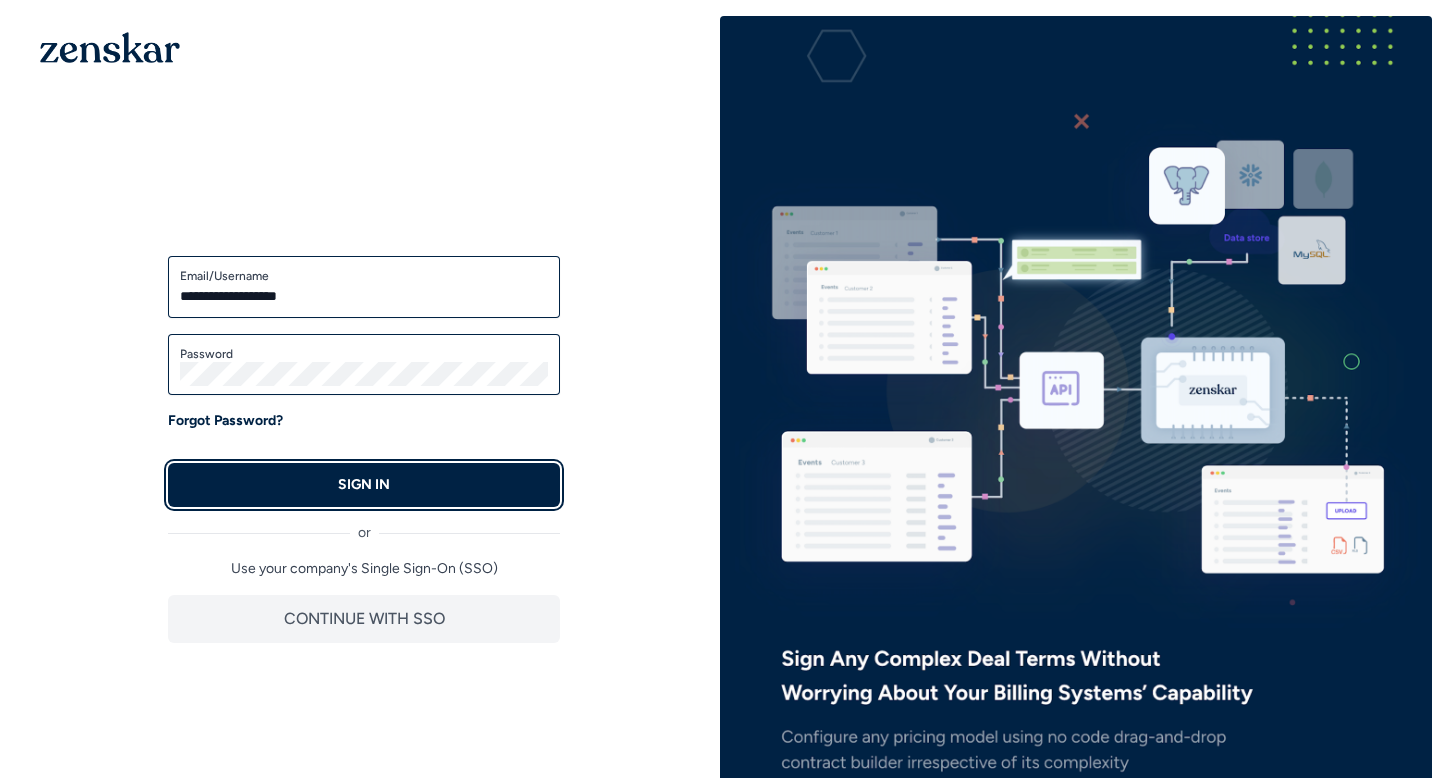 click on "SIGN IN" at bounding box center (364, 485) 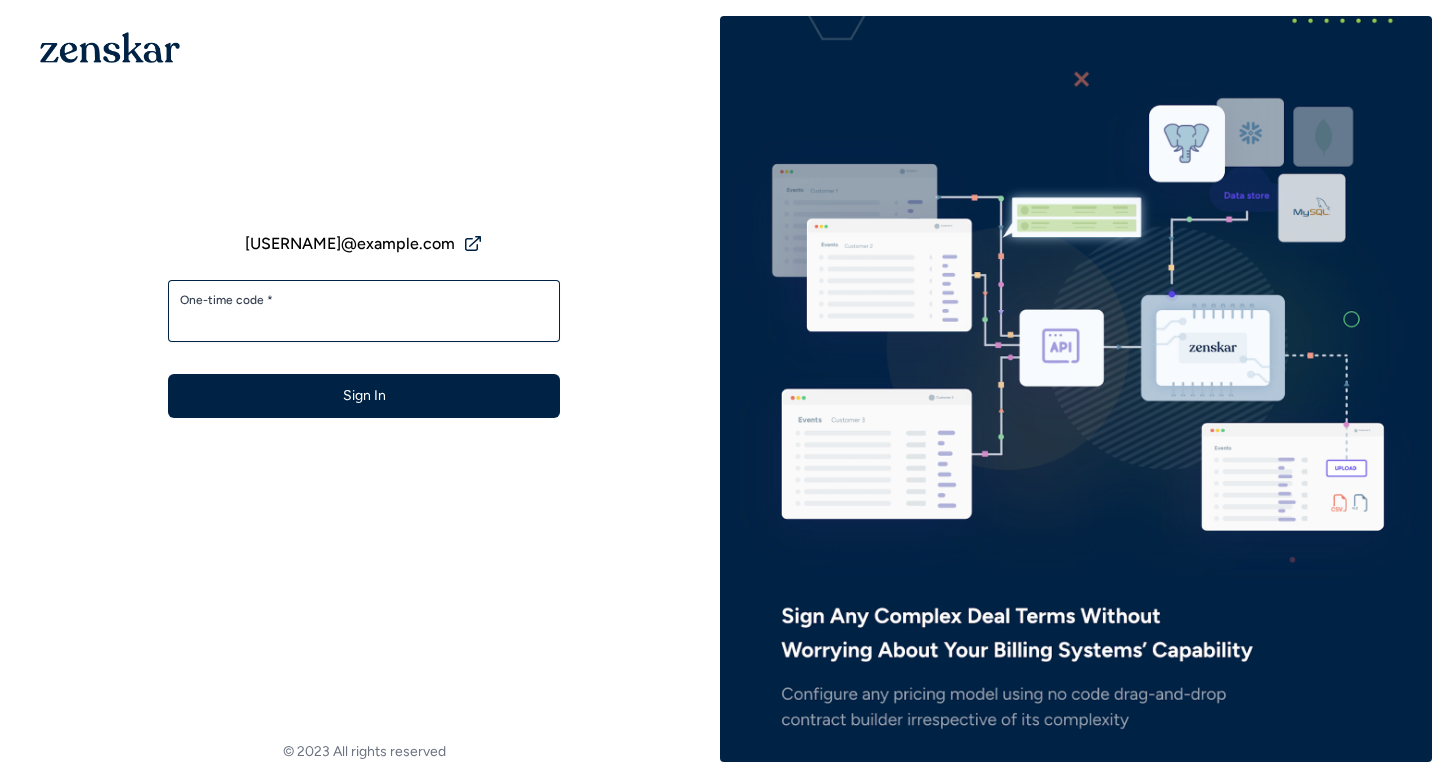 scroll, scrollTop: 0, scrollLeft: 0, axis: both 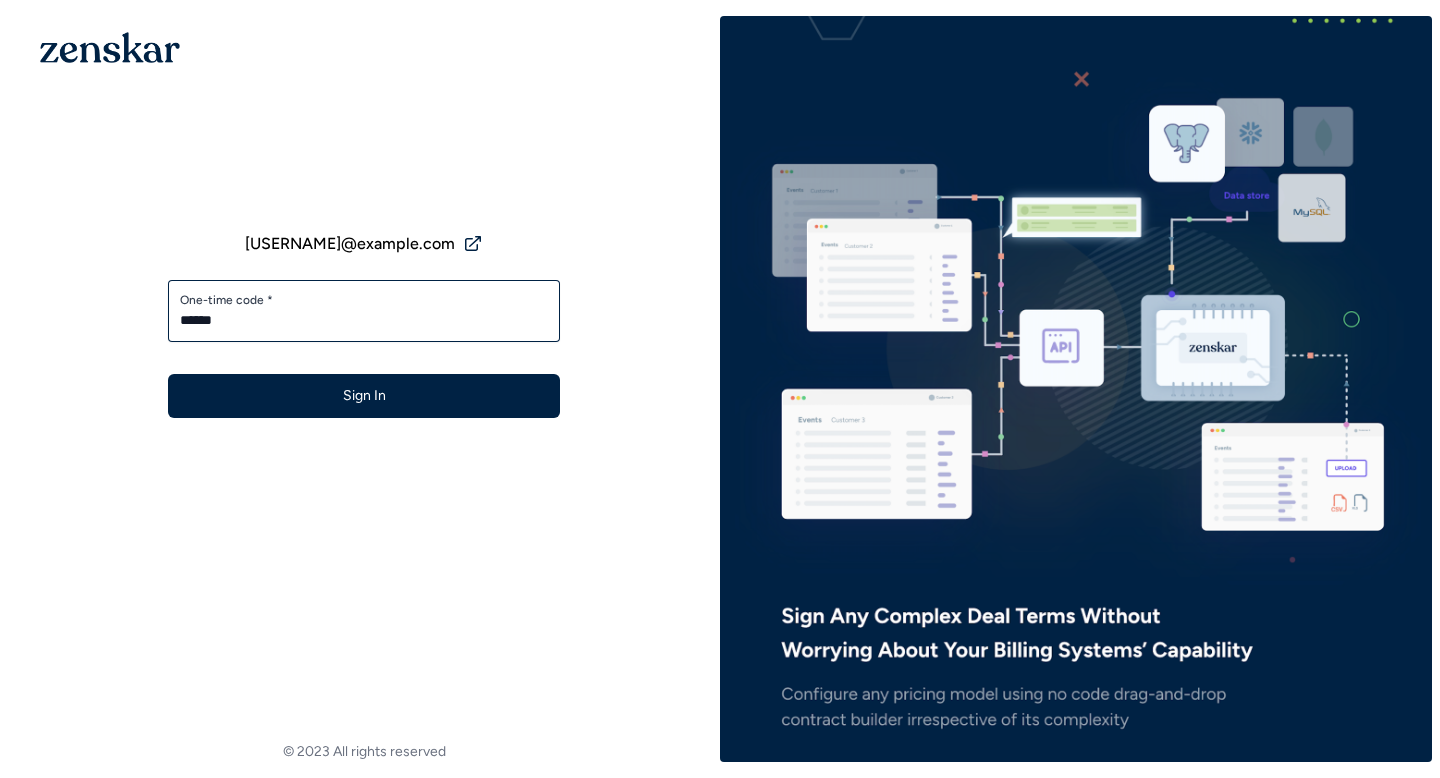 type on "******" 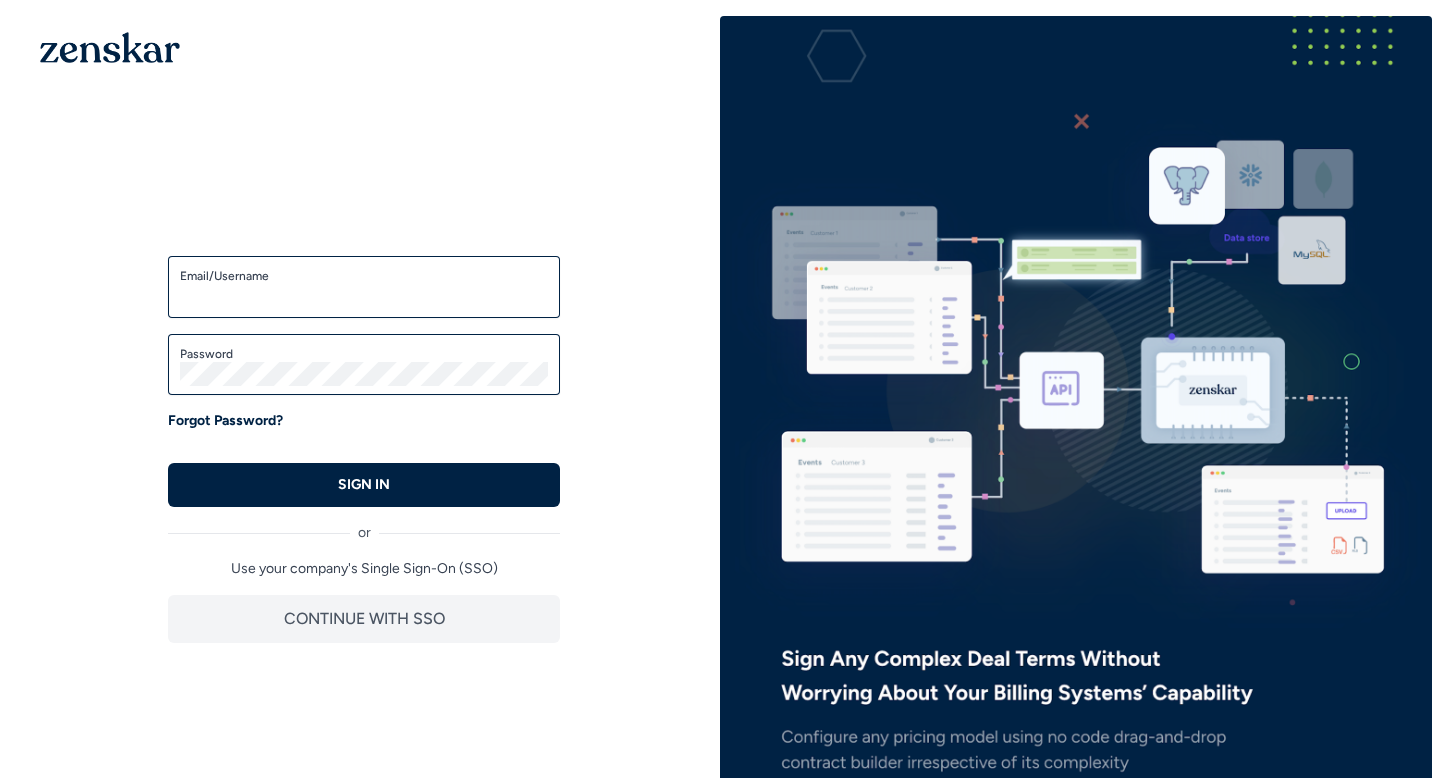 scroll, scrollTop: 0, scrollLeft: 0, axis: both 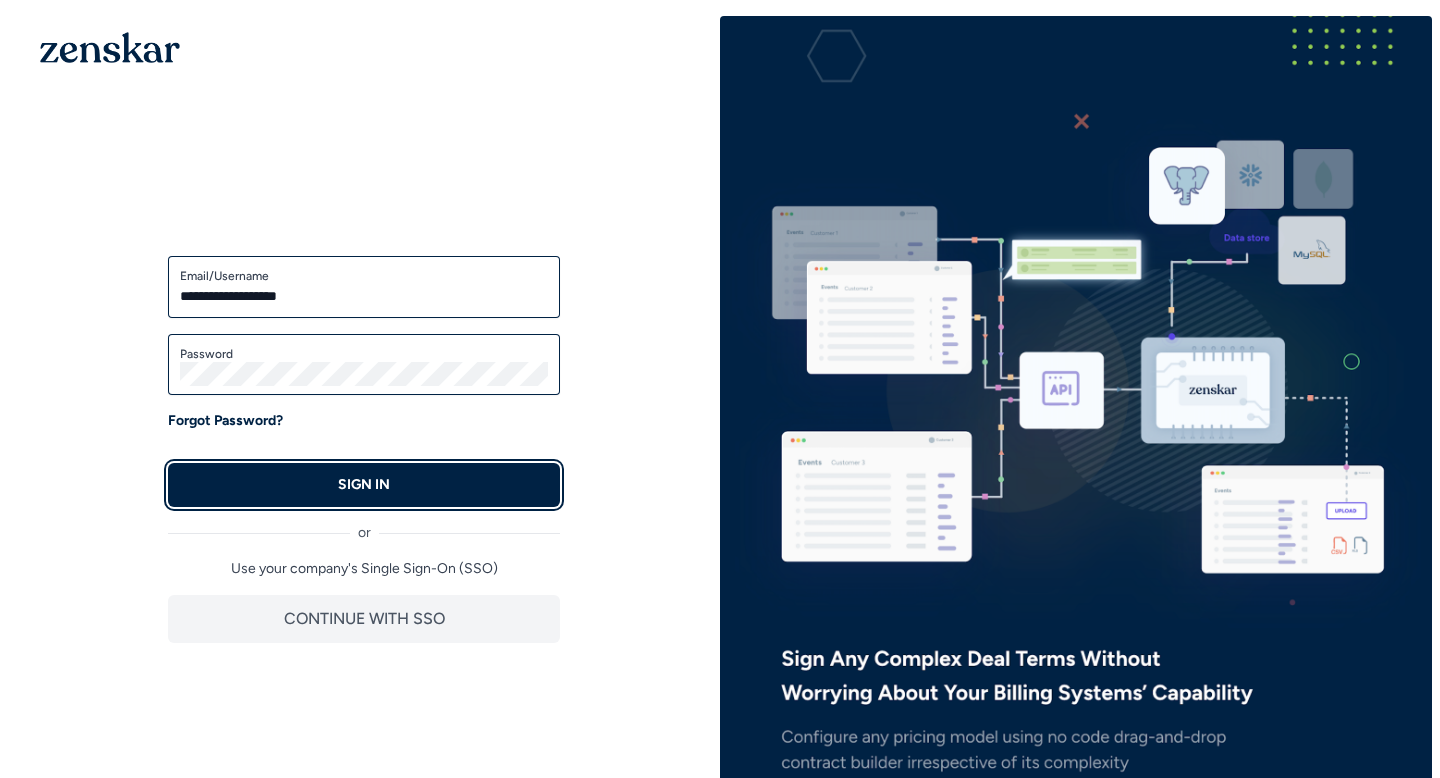 click on "SIGN IN" at bounding box center [364, 485] 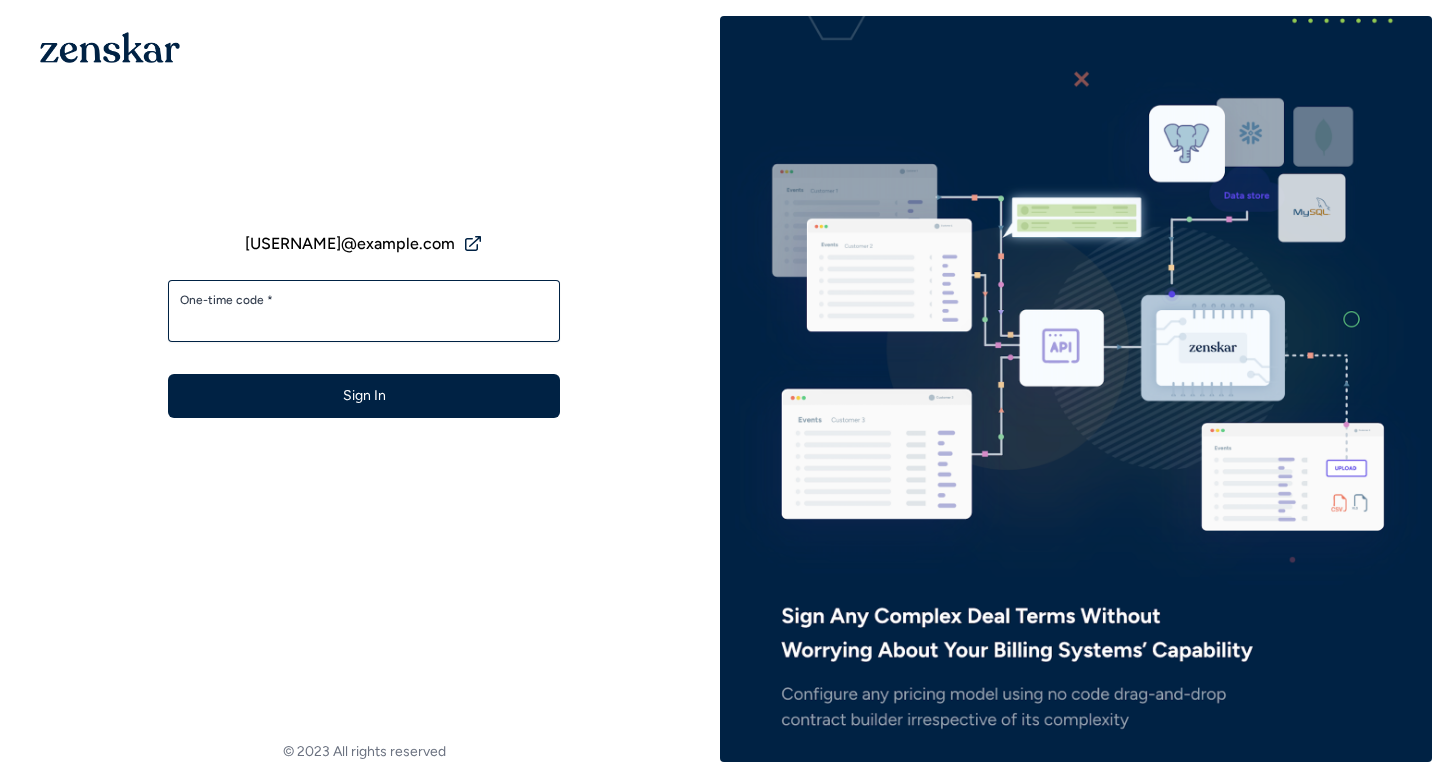 scroll, scrollTop: 0, scrollLeft: 0, axis: both 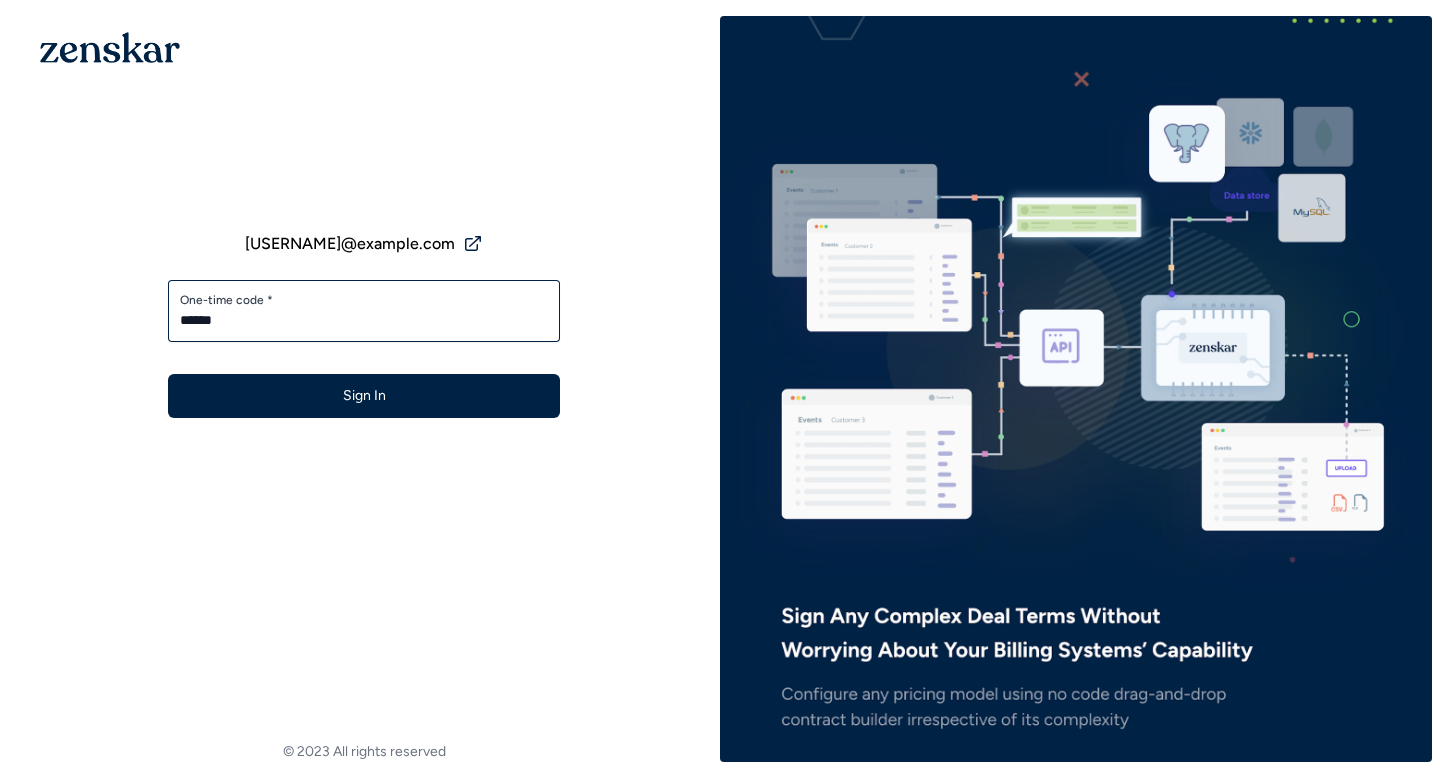 type on "******" 